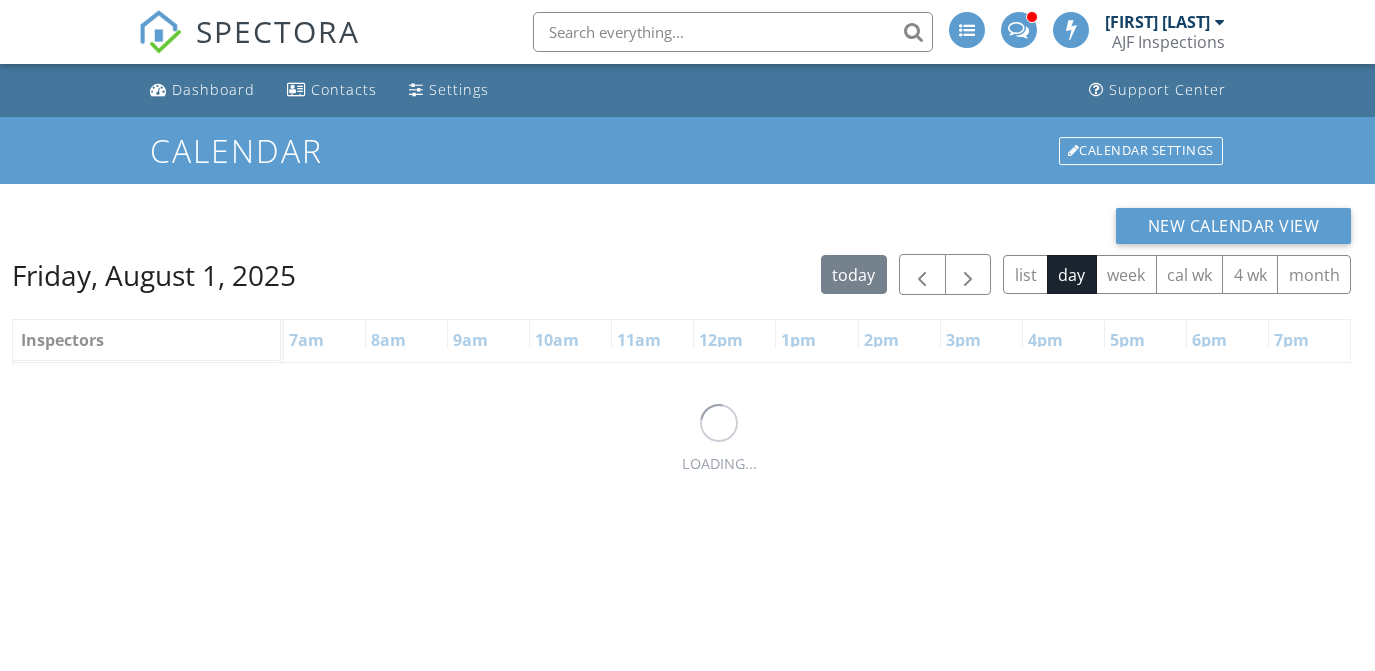 scroll, scrollTop: 0, scrollLeft: 0, axis: both 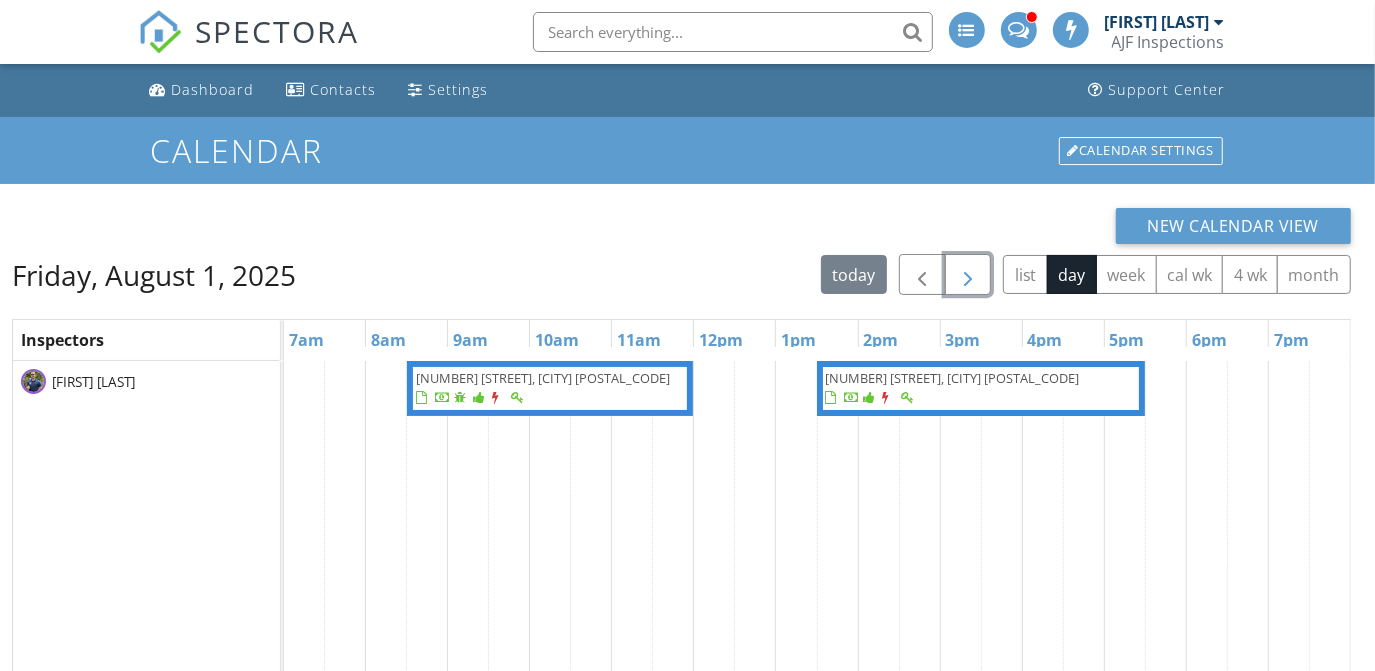 click at bounding box center (968, 275) 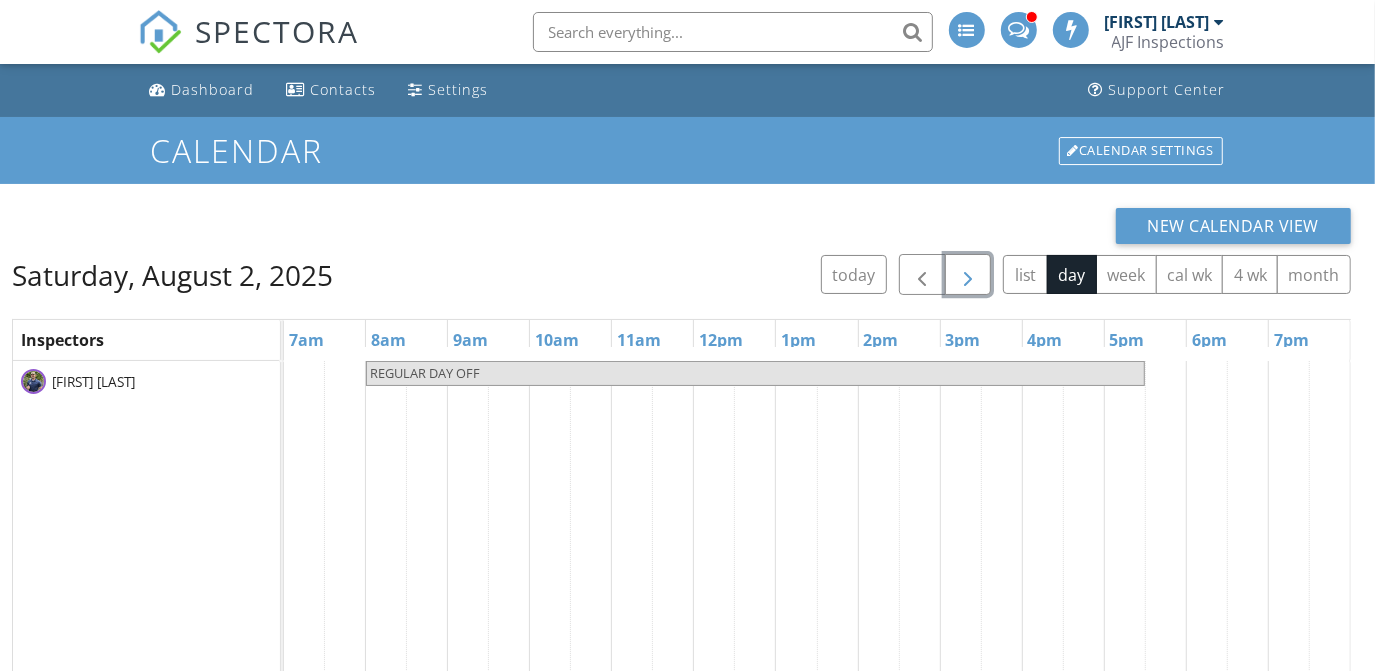 click at bounding box center (968, 275) 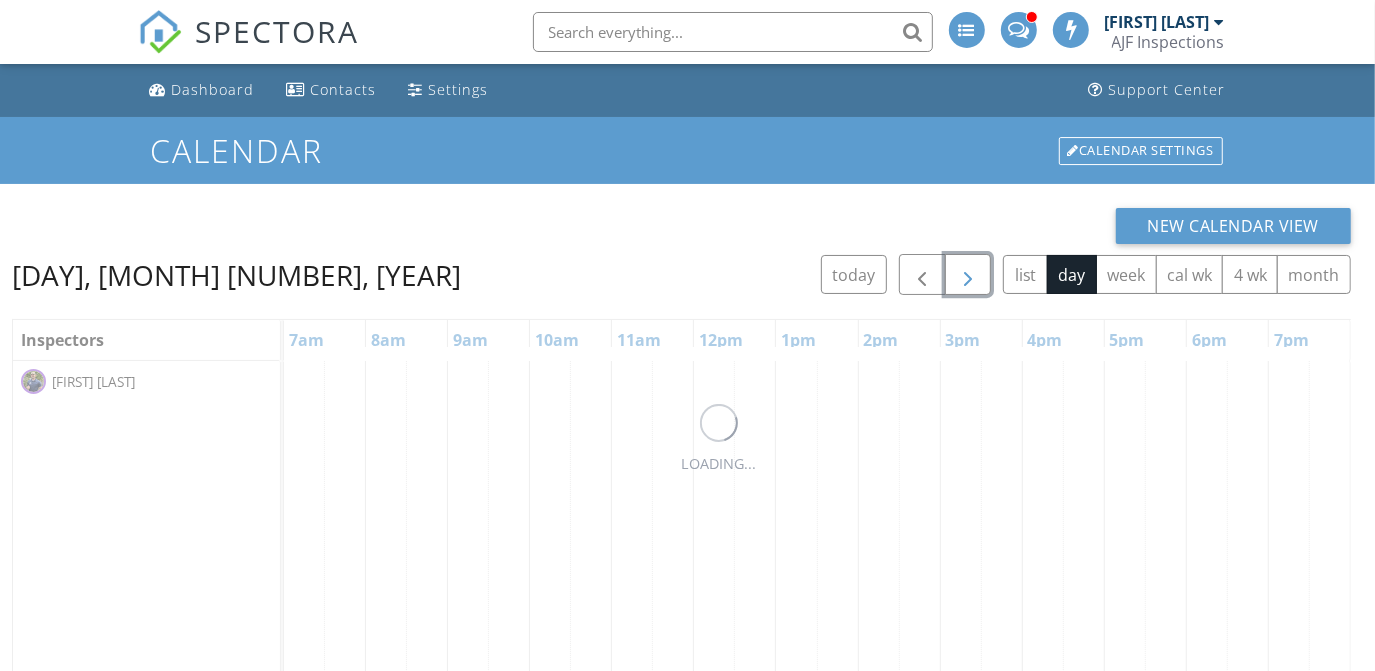 click at bounding box center (968, 275) 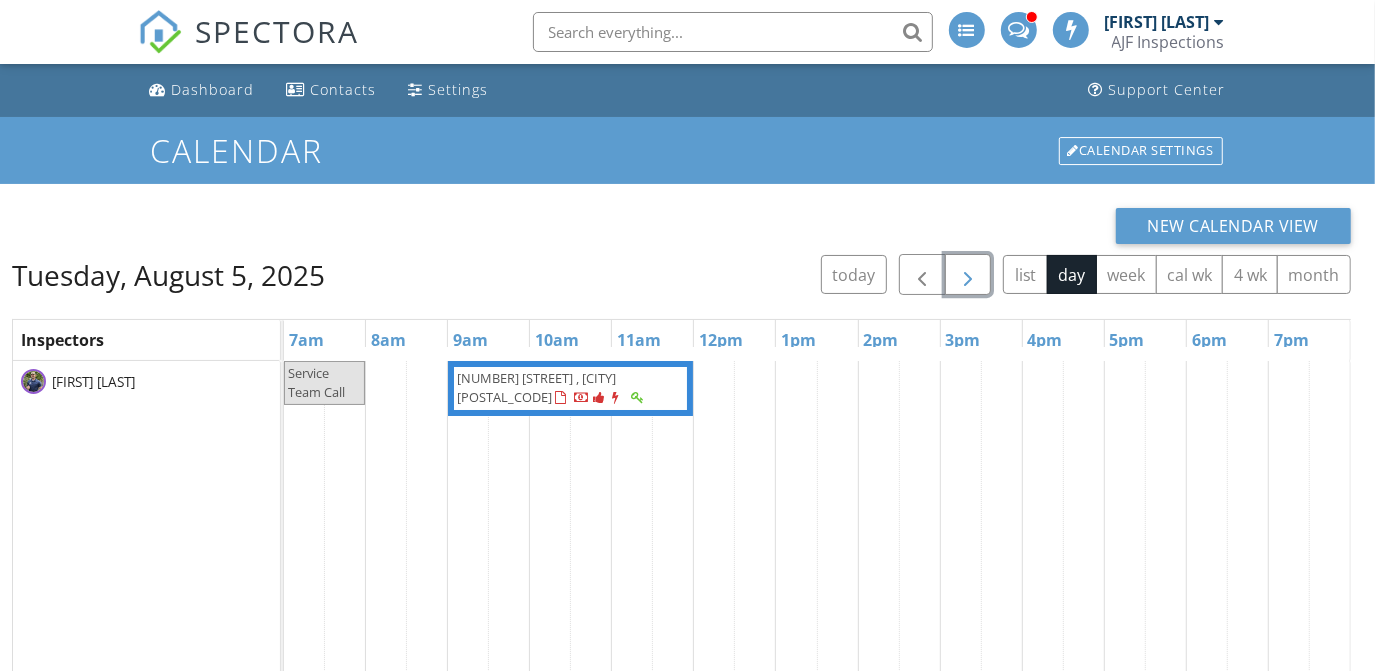 click at bounding box center [968, 275] 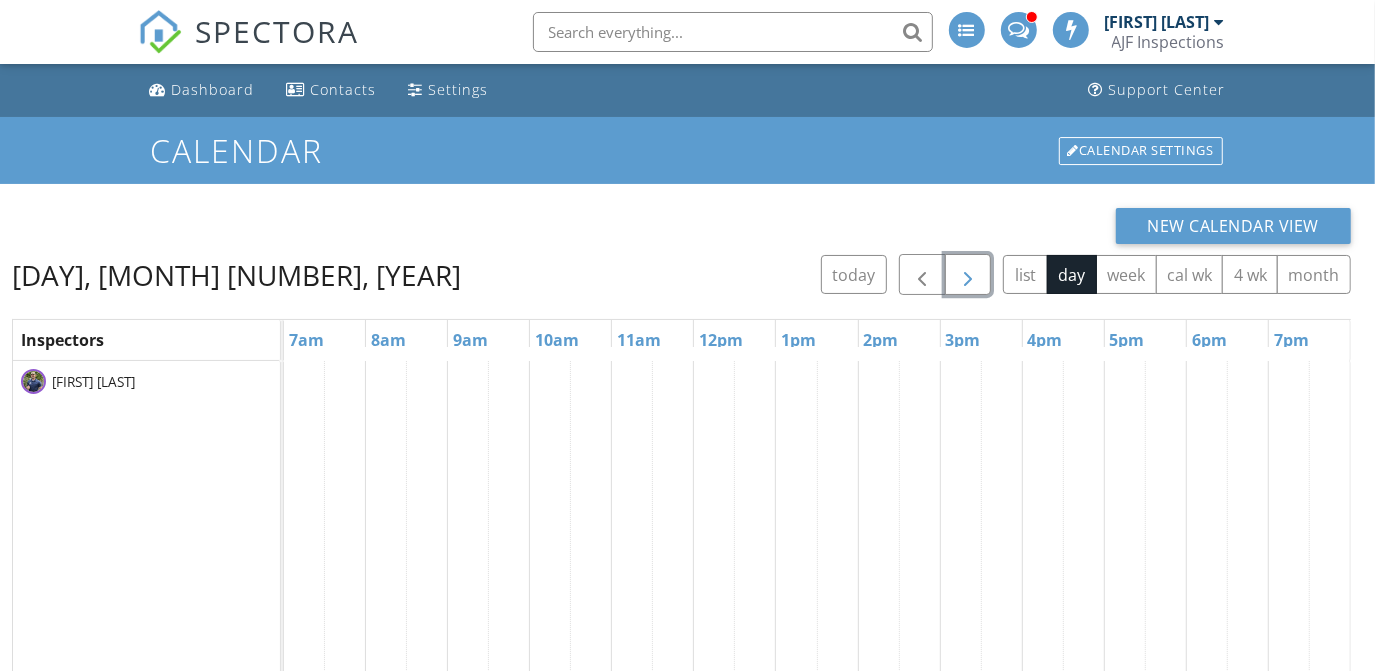 click at bounding box center (968, 275) 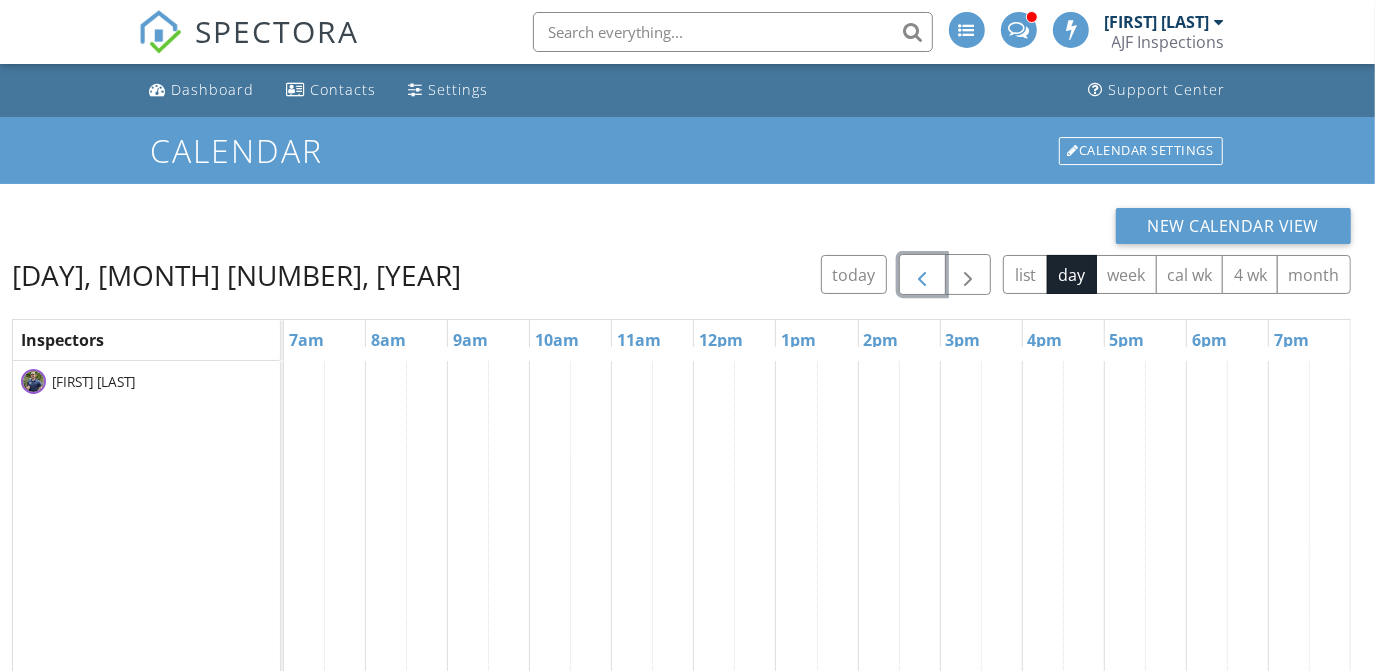 click at bounding box center [922, 275] 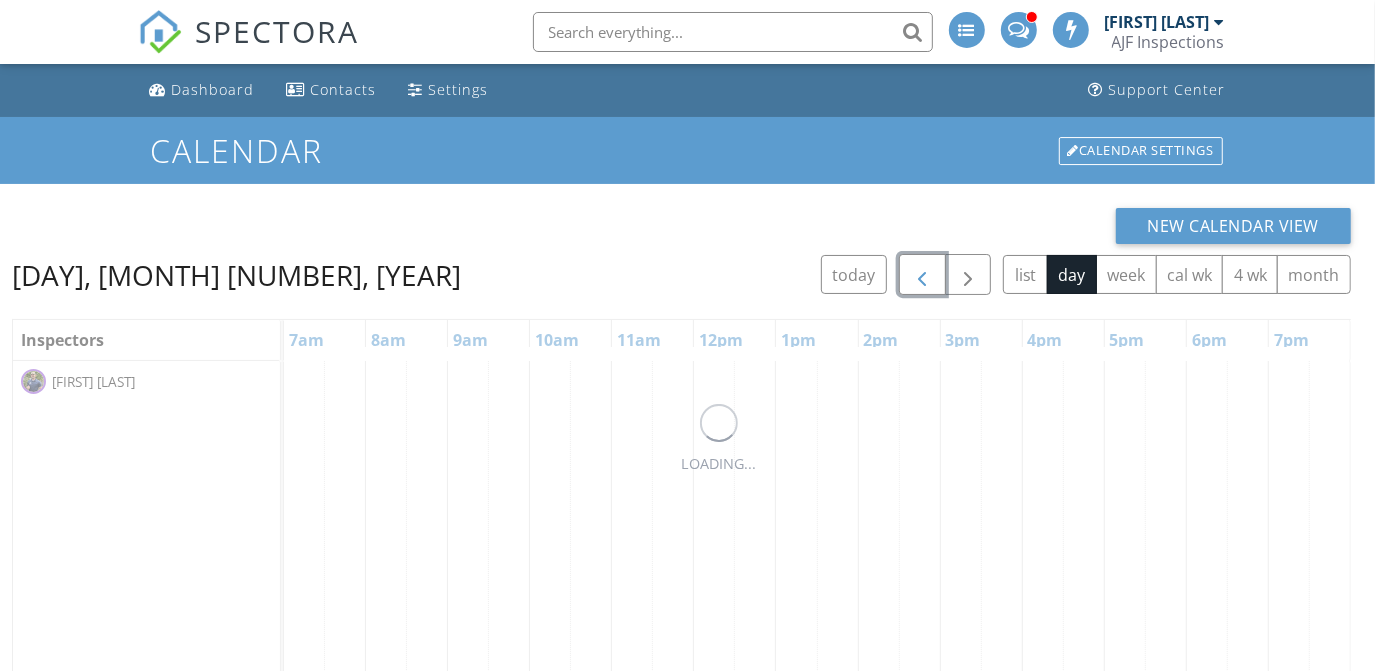 click at bounding box center (922, 275) 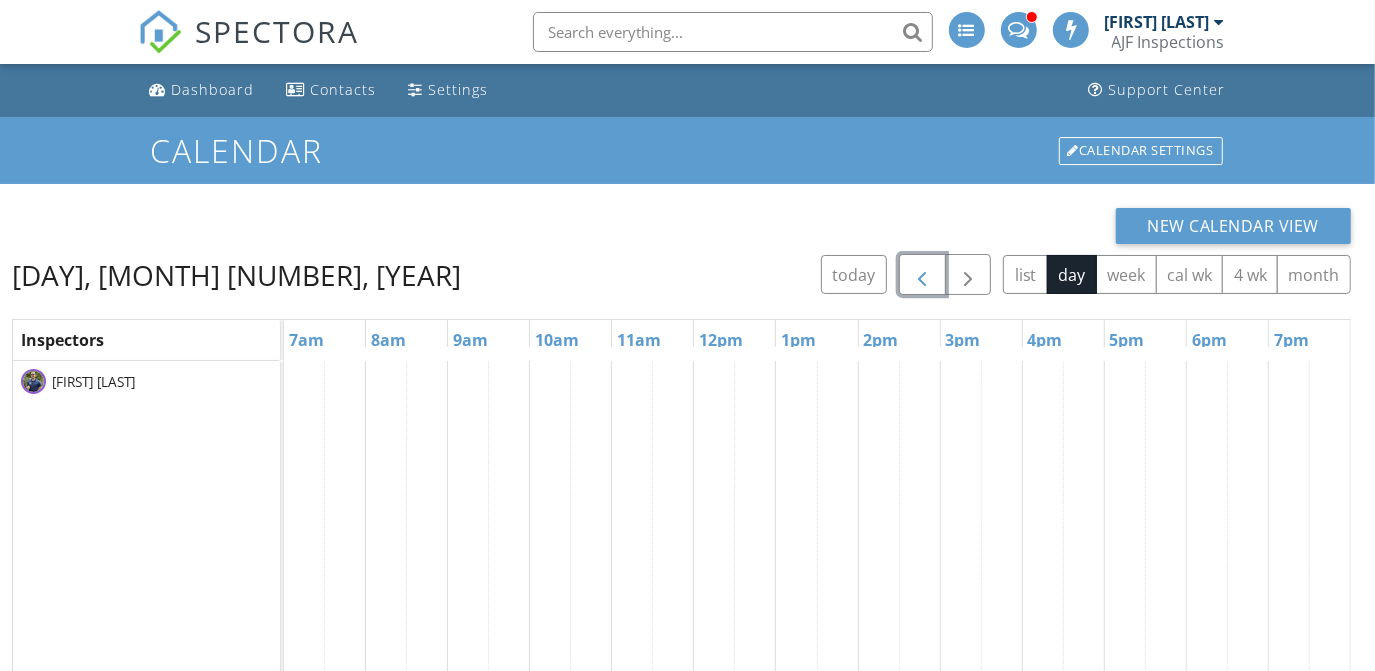 click at bounding box center [922, 275] 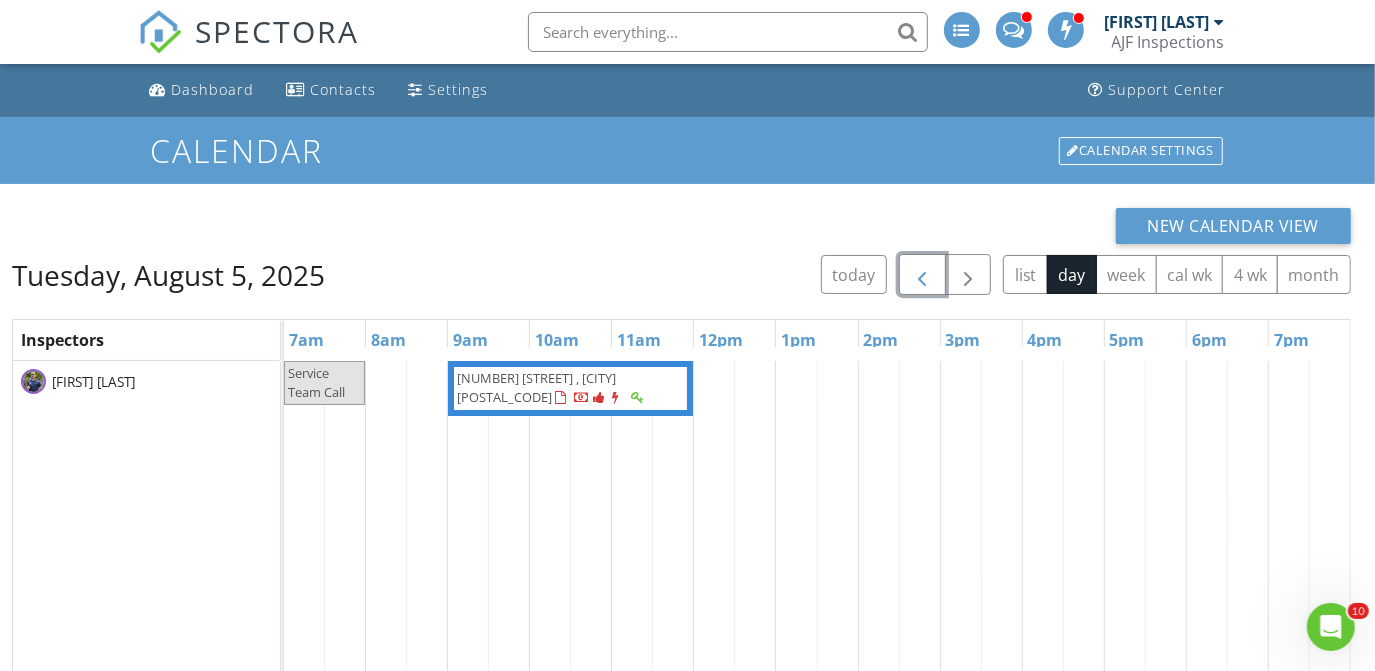 scroll, scrollTop: 0, scrollLeft: 0, axis: both 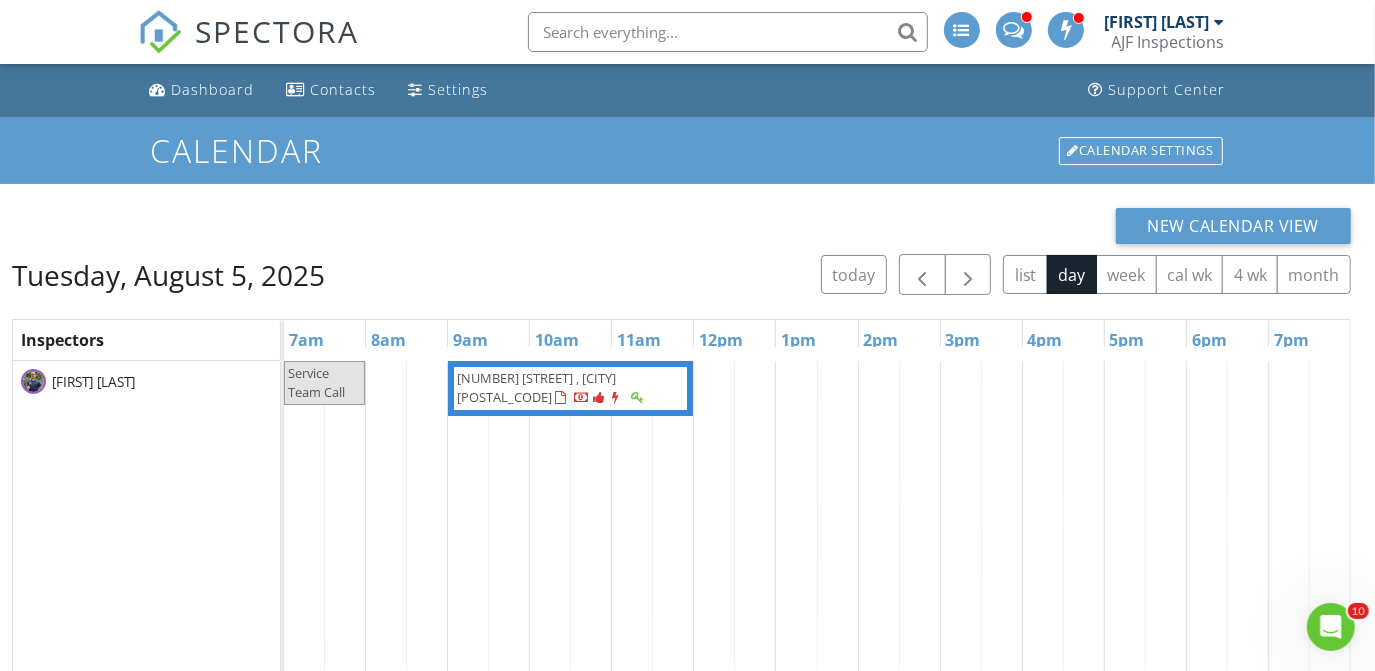 click on "AJF Inspections" at bounding box center [1168, 42] 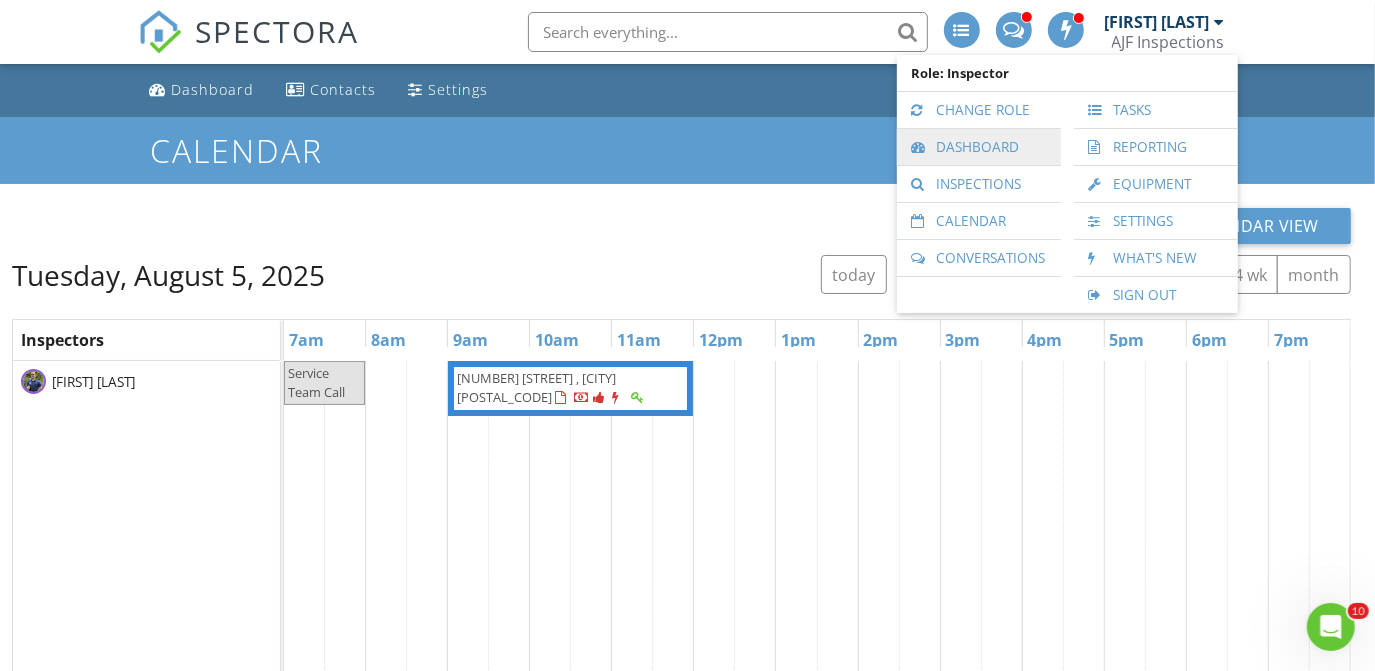 click on "Dashboard" at bounding box center [979, 147] 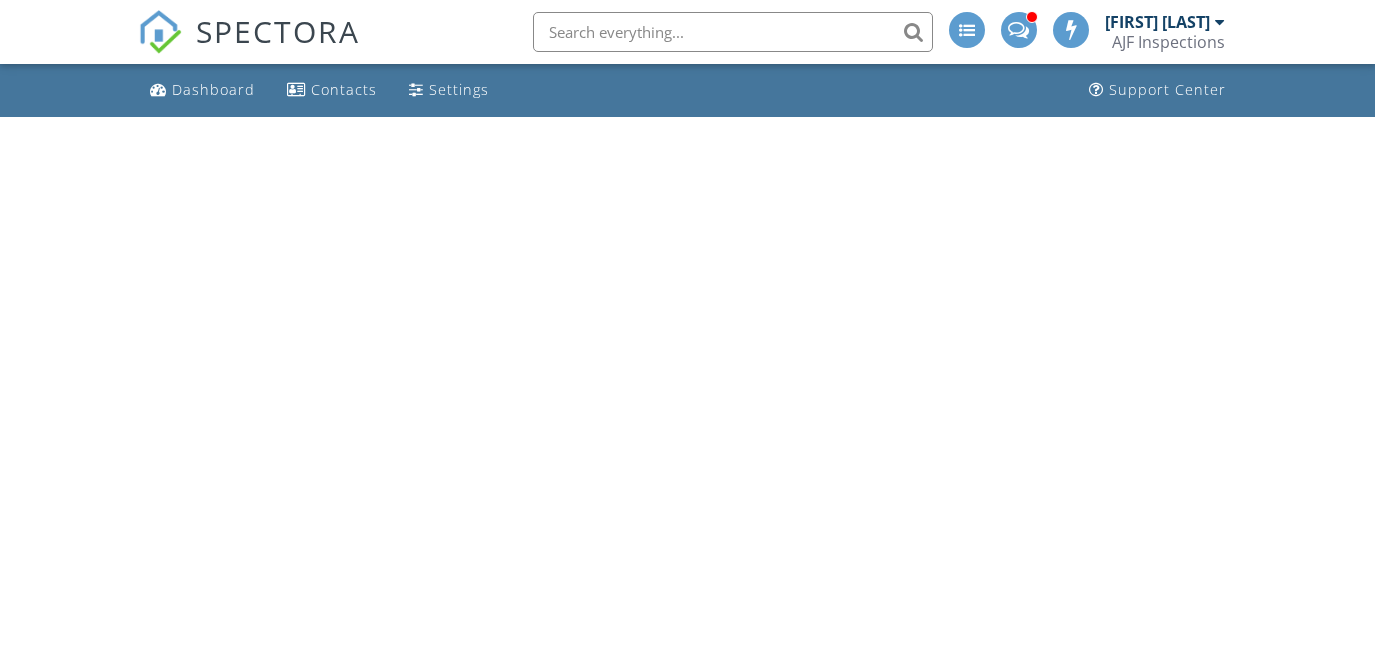 scroll, scrollTop: 0, scrollLeft: 0, axis: both 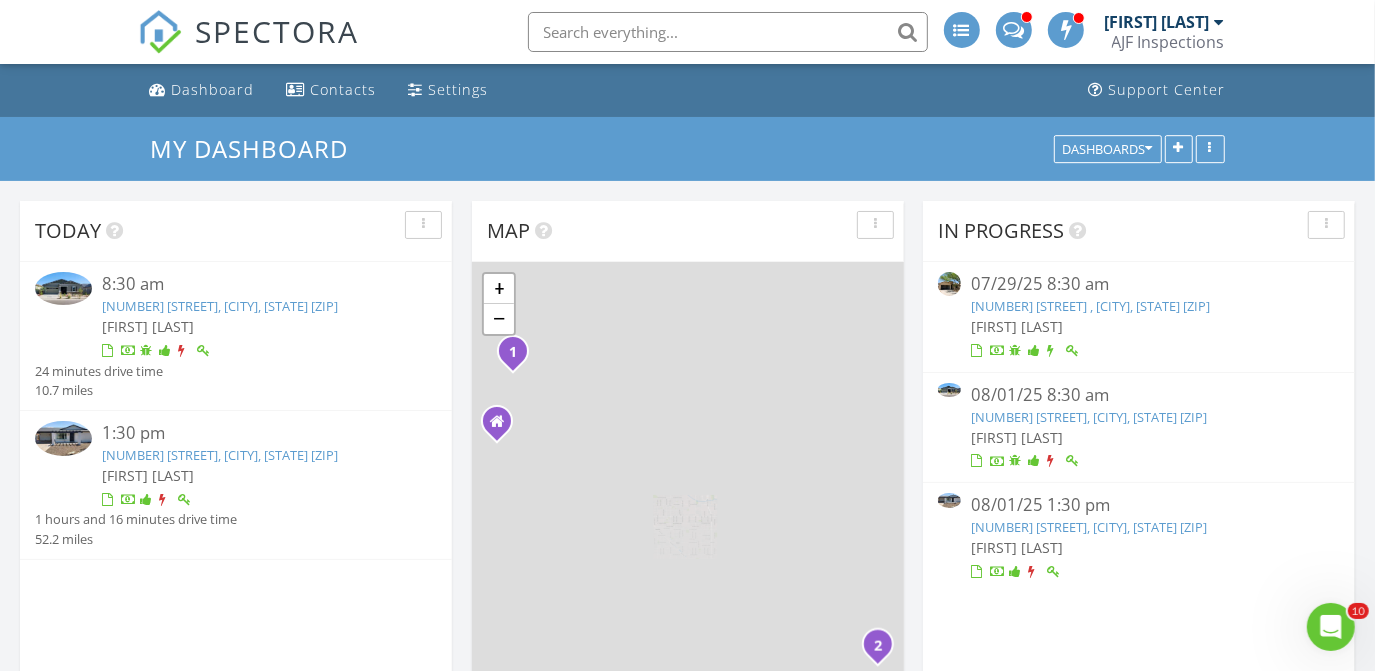 click on "1:30 pm
[NUMBER] [STREET], [CITY], [STATE] [ZIP]
[FIRST] [LAST]
1 hours and 16 minutes drive time   52.2 miles" at bounding box center (236, 485) 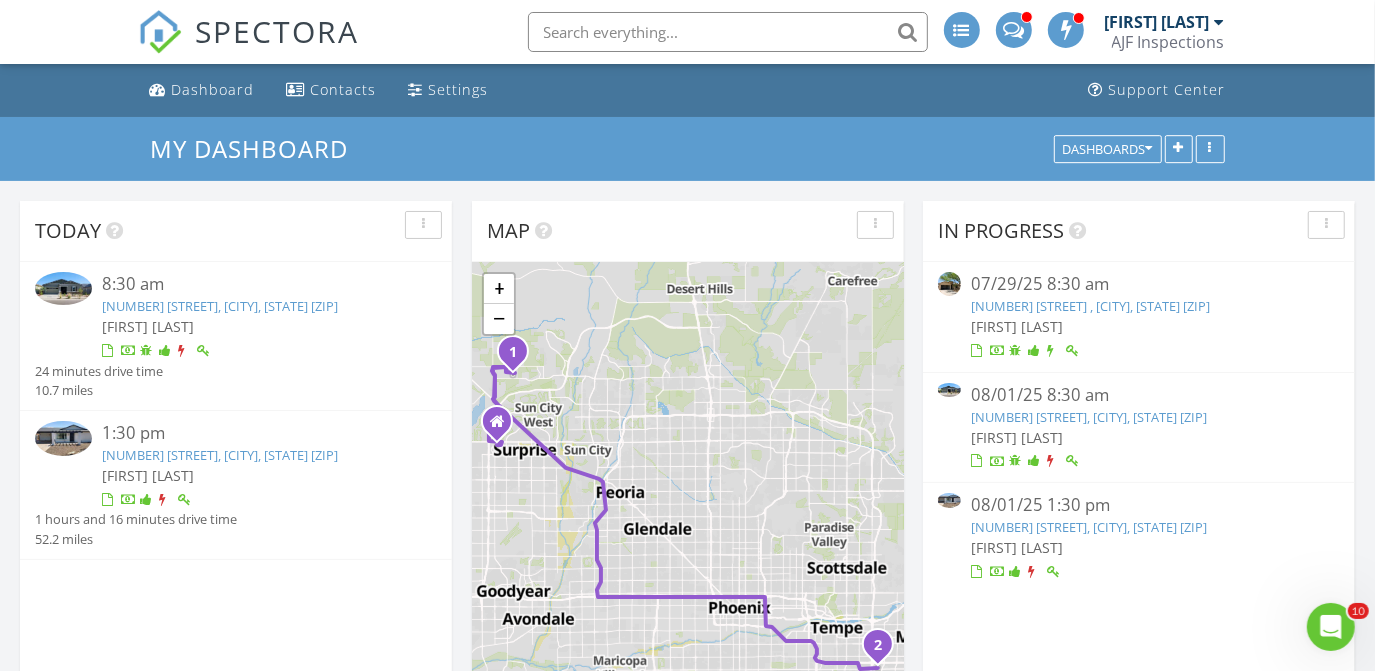click on "15032 W Gray Fox Trl Lot 36, Surprise, AZ 85387" at bounding box center [220, 306] 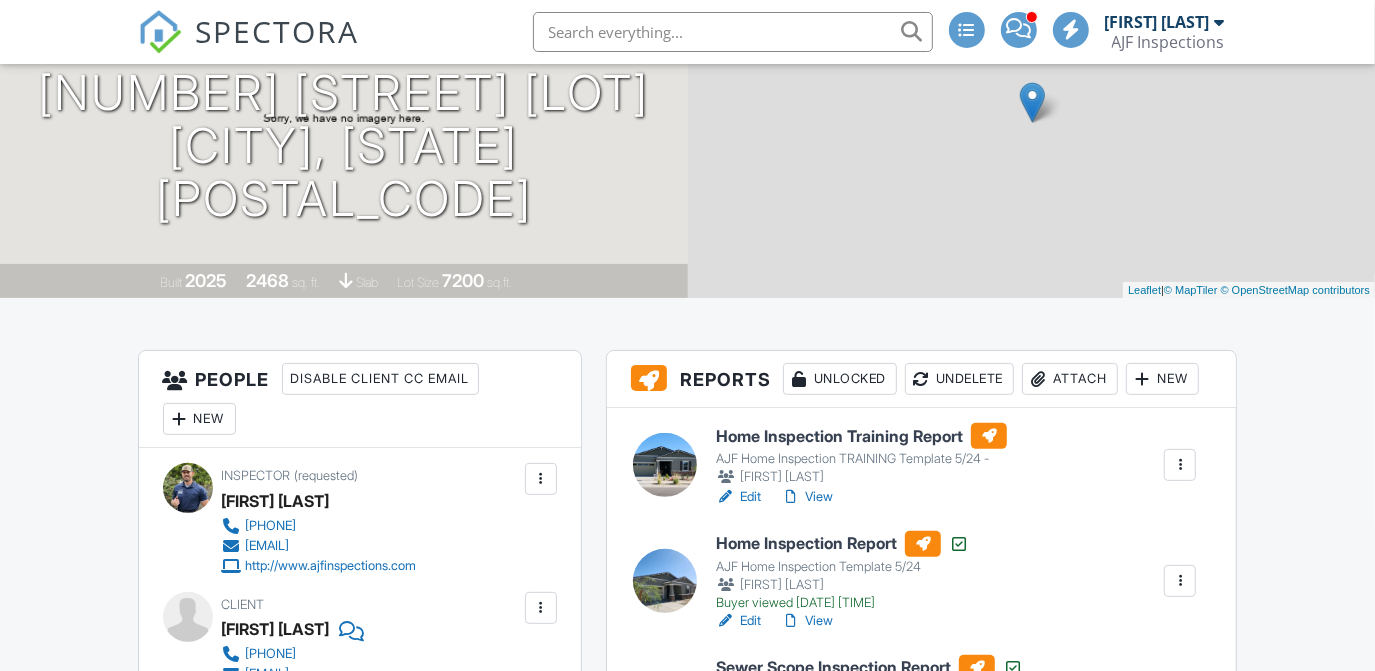 scroll, scrollTop: 236, scrollLeft: 0, axis: vertical 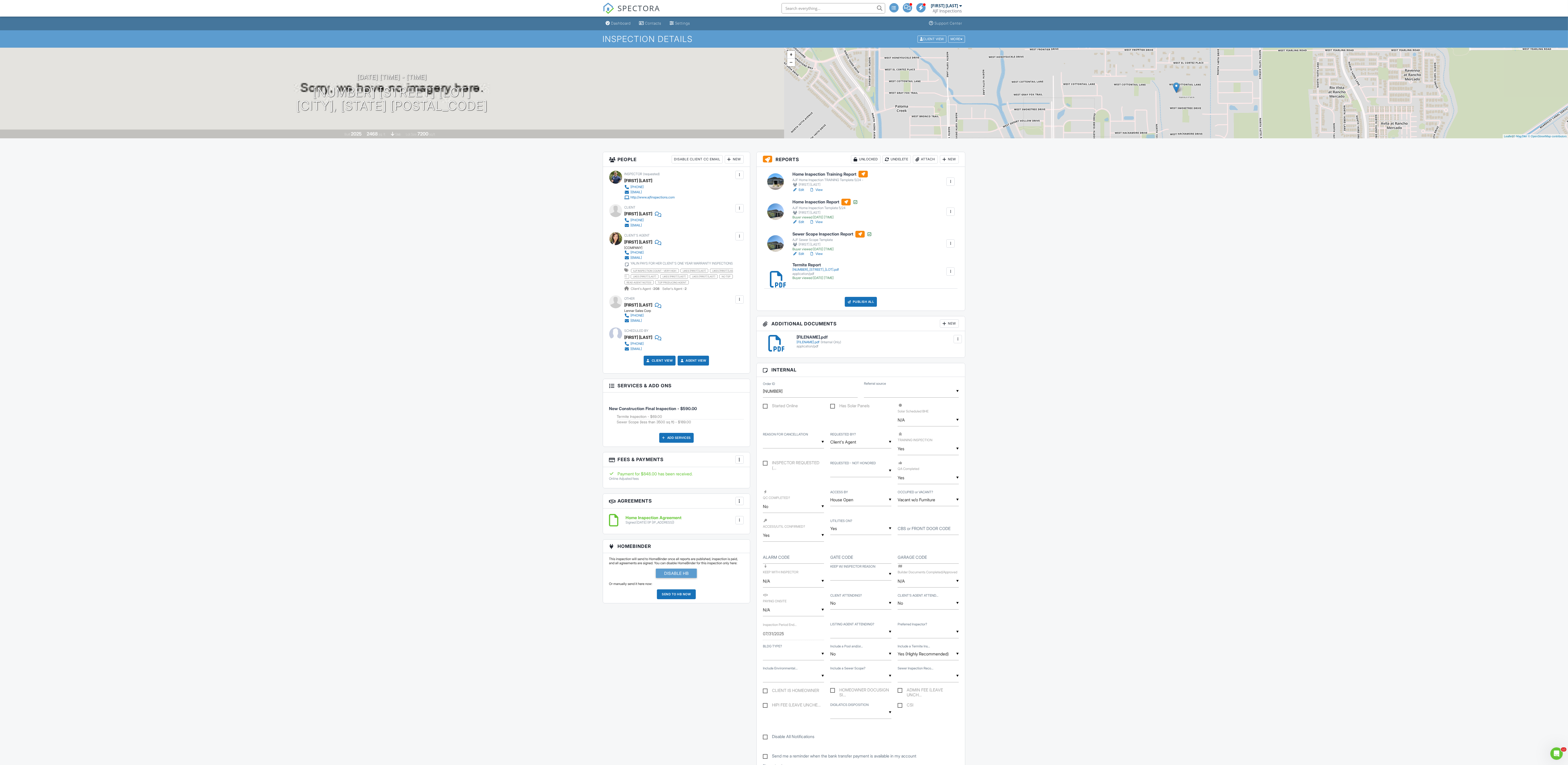 click on "Dashboard
Contacts
Settings
Support Center
Inspection Details
Client View
More
Property Details
Reschedule
Share
Cancel
Delete
Print Order
Convert to V9
08/01/2025  8:30 am
- 12:00 pm
15032 W Gray Fox Trl Lot 36
Surprise, AZ 85387
Built
2025
2468
sq. ft.
slab
Lot Size
7200
sq.ft.
+ − Leaflet  |  © MapTiler   © OpenStreetMap contributors
All emails and texts are disabled for this inspection!
All emails and texts have been disabled for this inspection. This may have happened due to someone manually disabling them or this inspection being unconfirmed when it was scheduled. To re-enable emails and texts for this inspection, click the button below.
Turn on emails and texts
Reports
Unlocked
Undelete
Attach
New" at bounding box center [784, 1339] 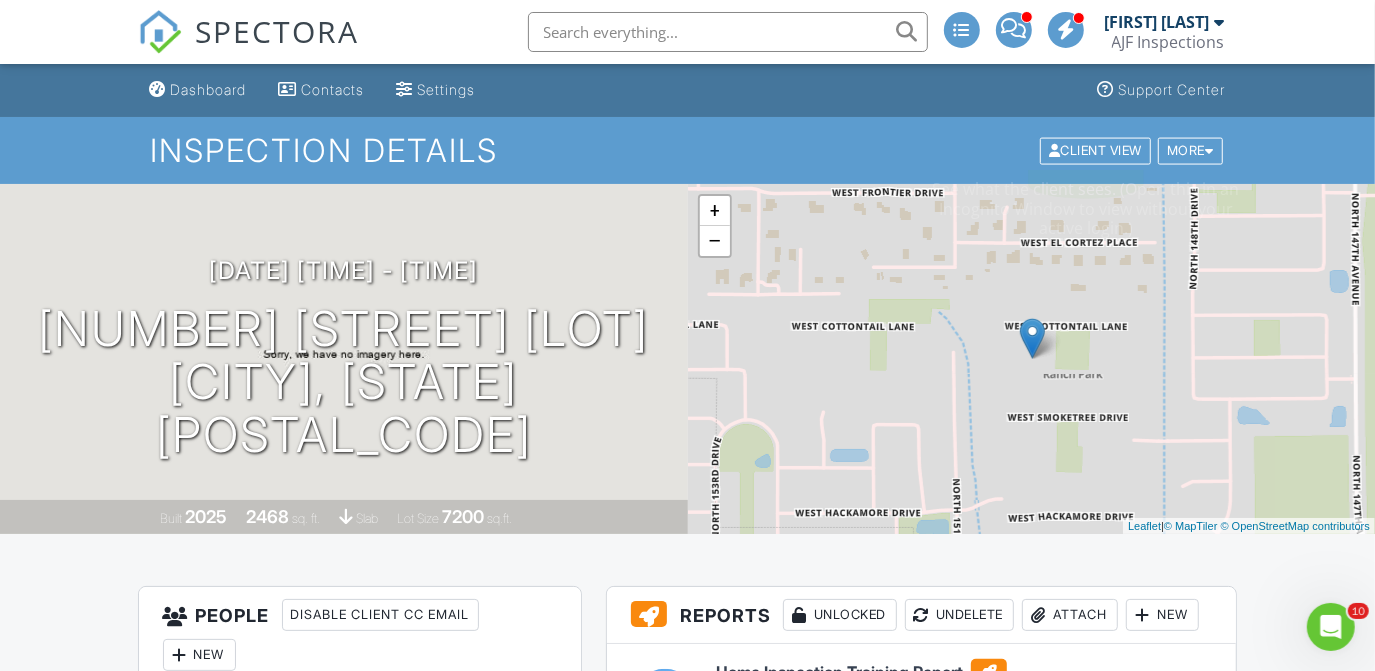 click on "AJF Inspections" at bounding box center (1168, 42) 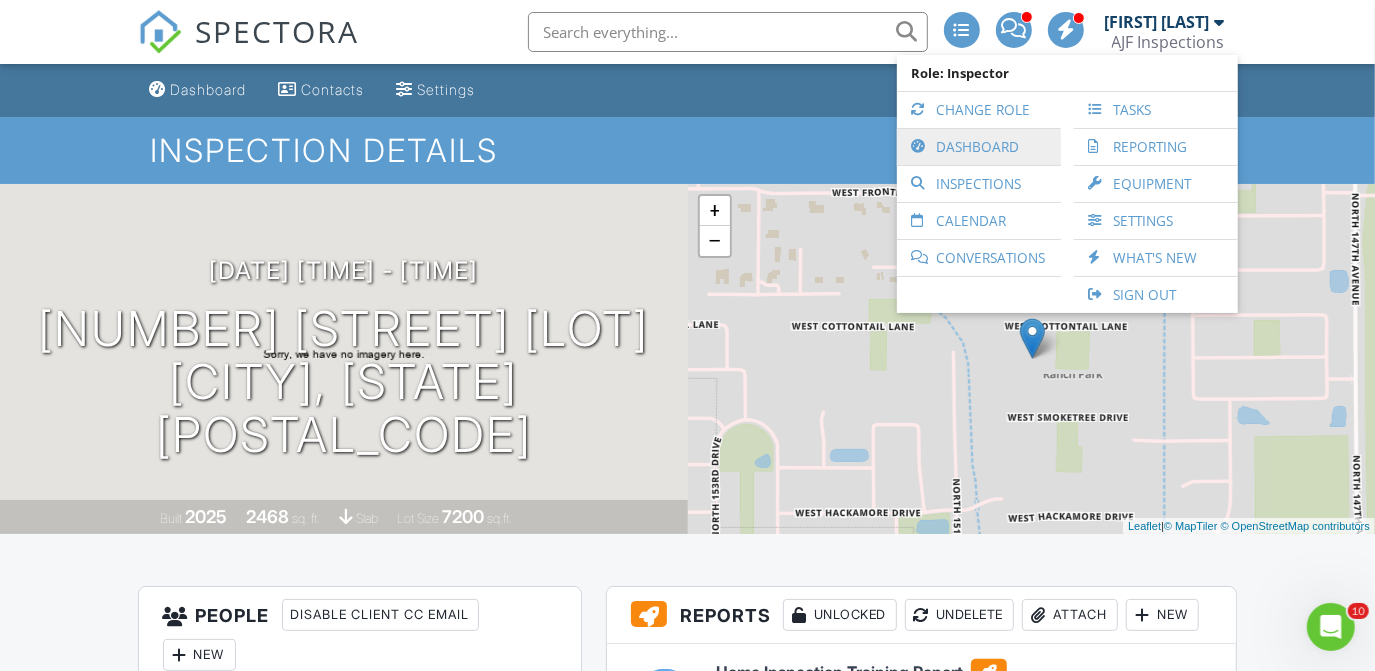 click on "Dashboard" at bounding box center (979, 147) 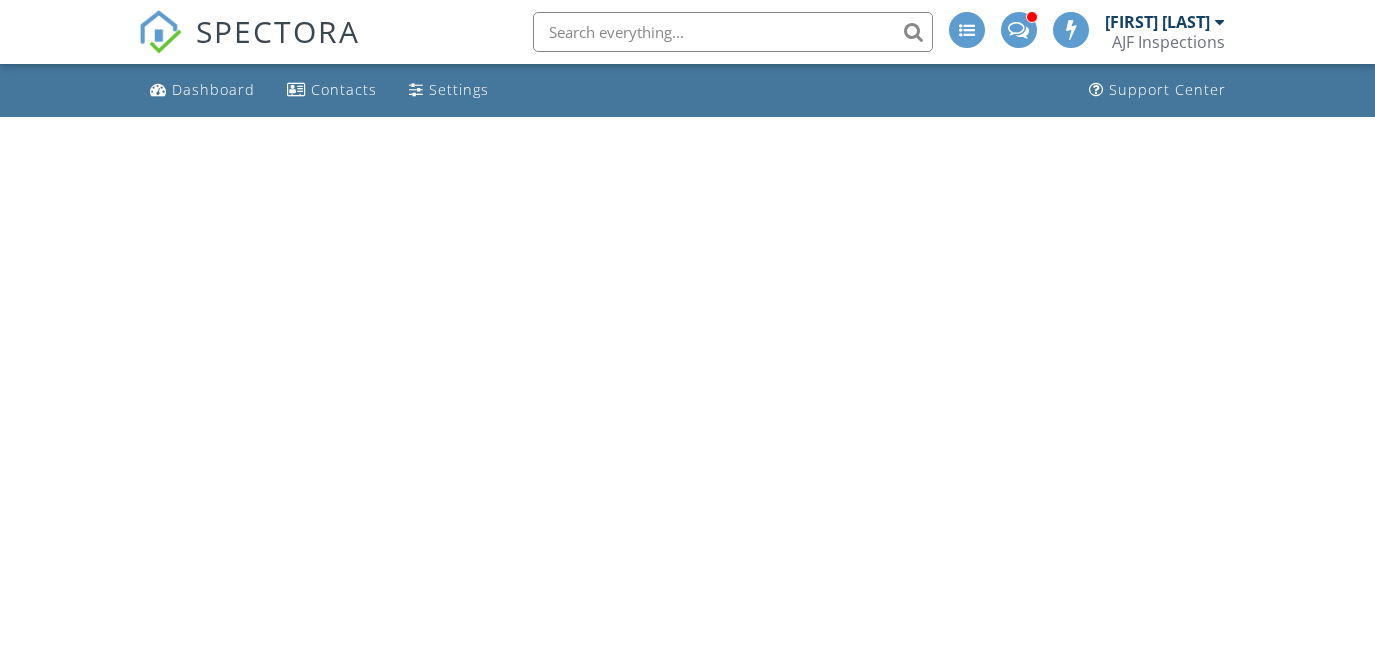 scroll, scrollTop: 0, scrollLeft: 0, axis: both 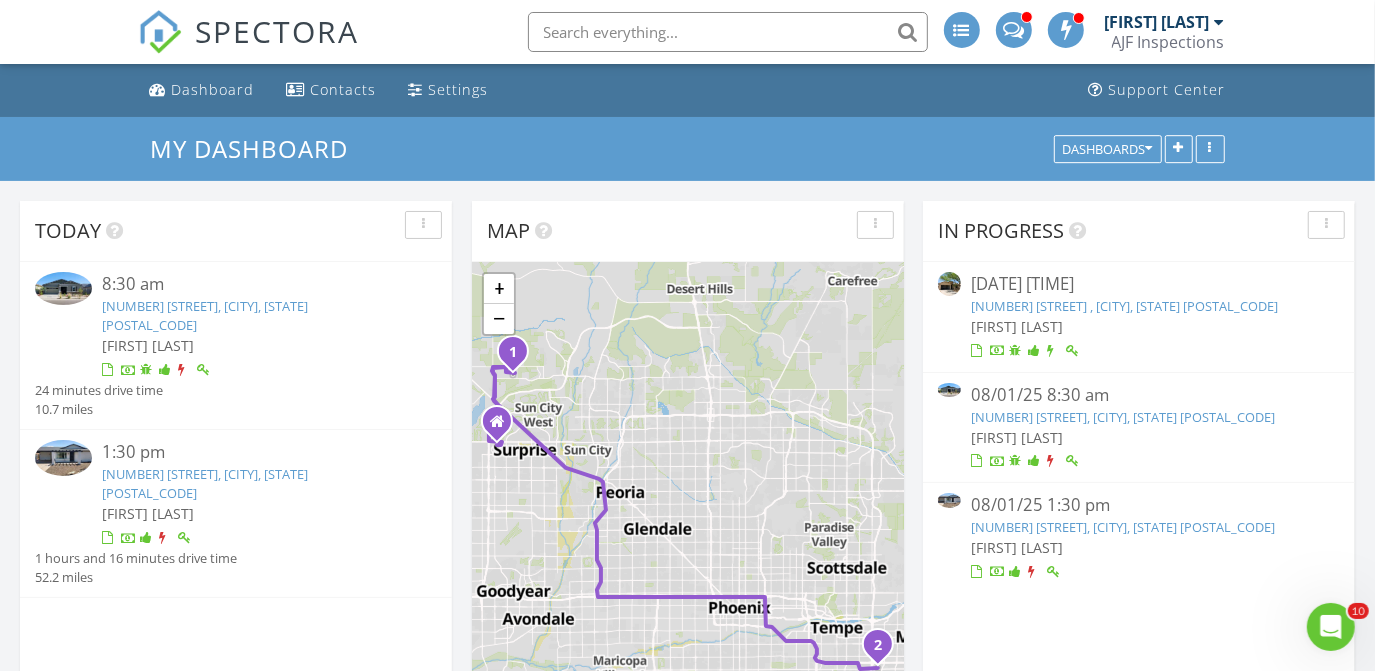 click on "[FIRST] [LAST]" at bounding box center (253, 513) 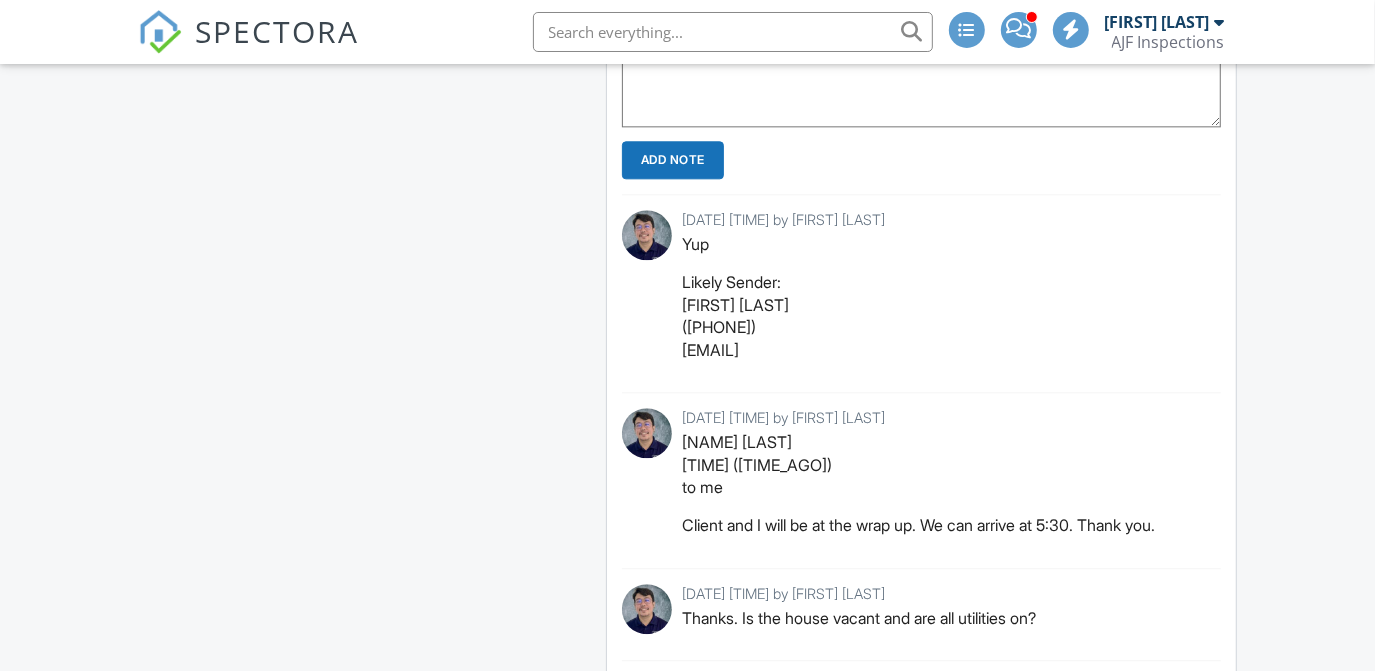 scroll, scrollTop: 3110, scrollLeft: 0, axis: vertical 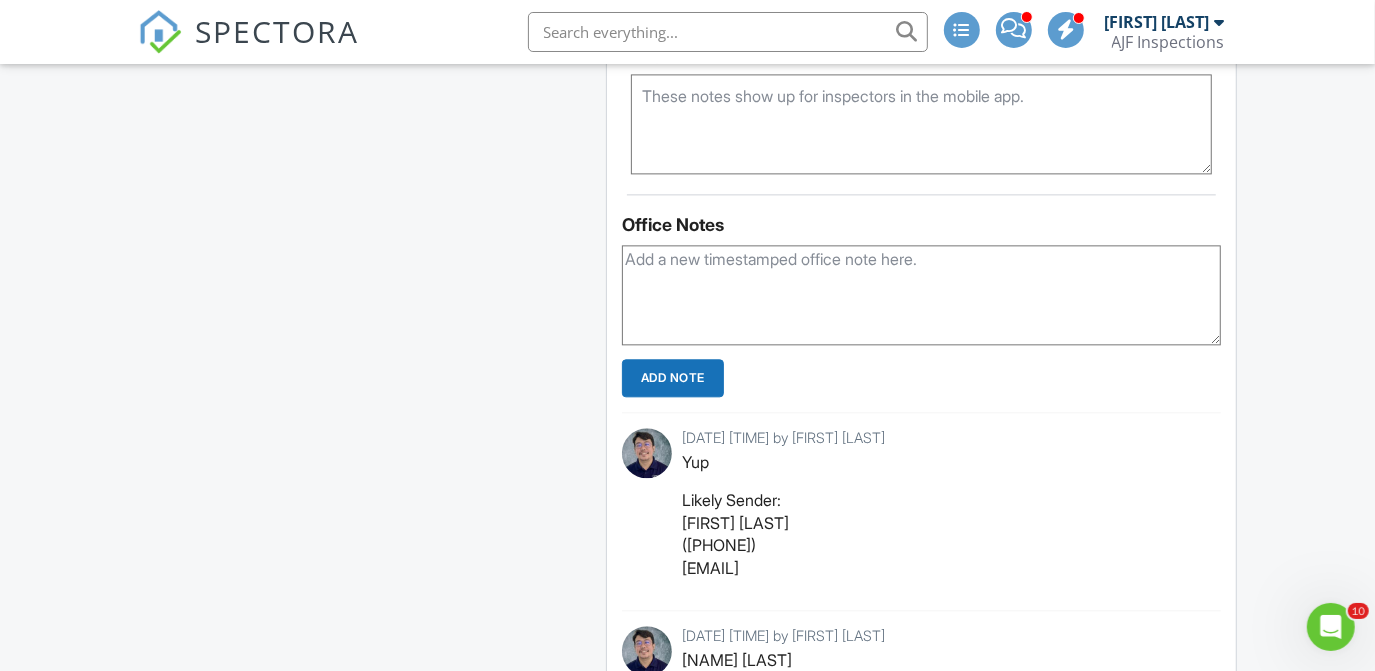 click at bounding box center (922, 295) 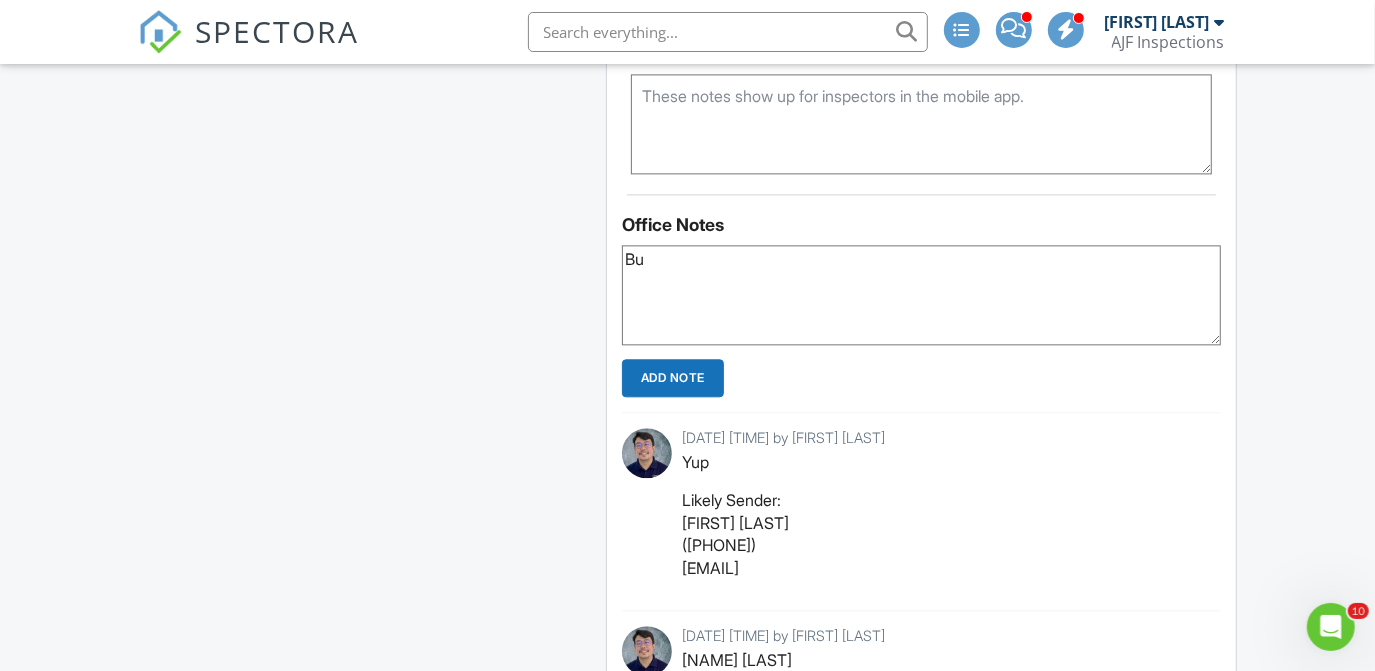 type on "B" 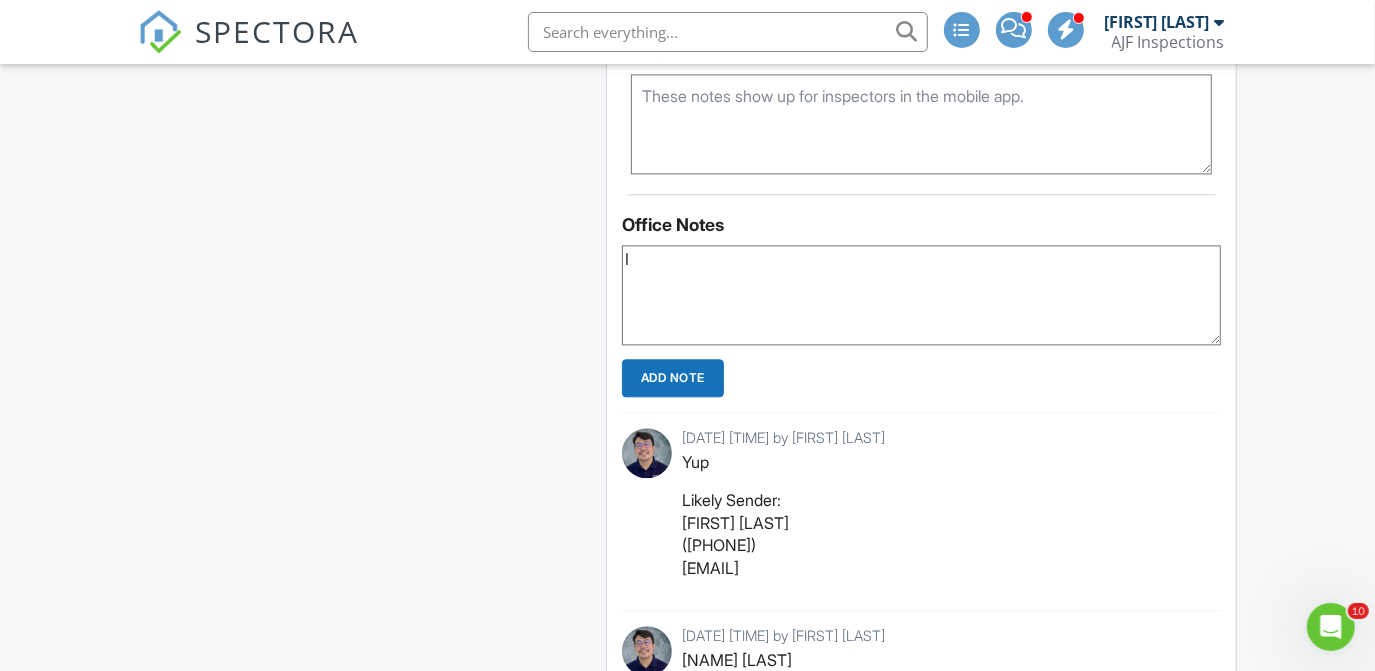 type on "I" 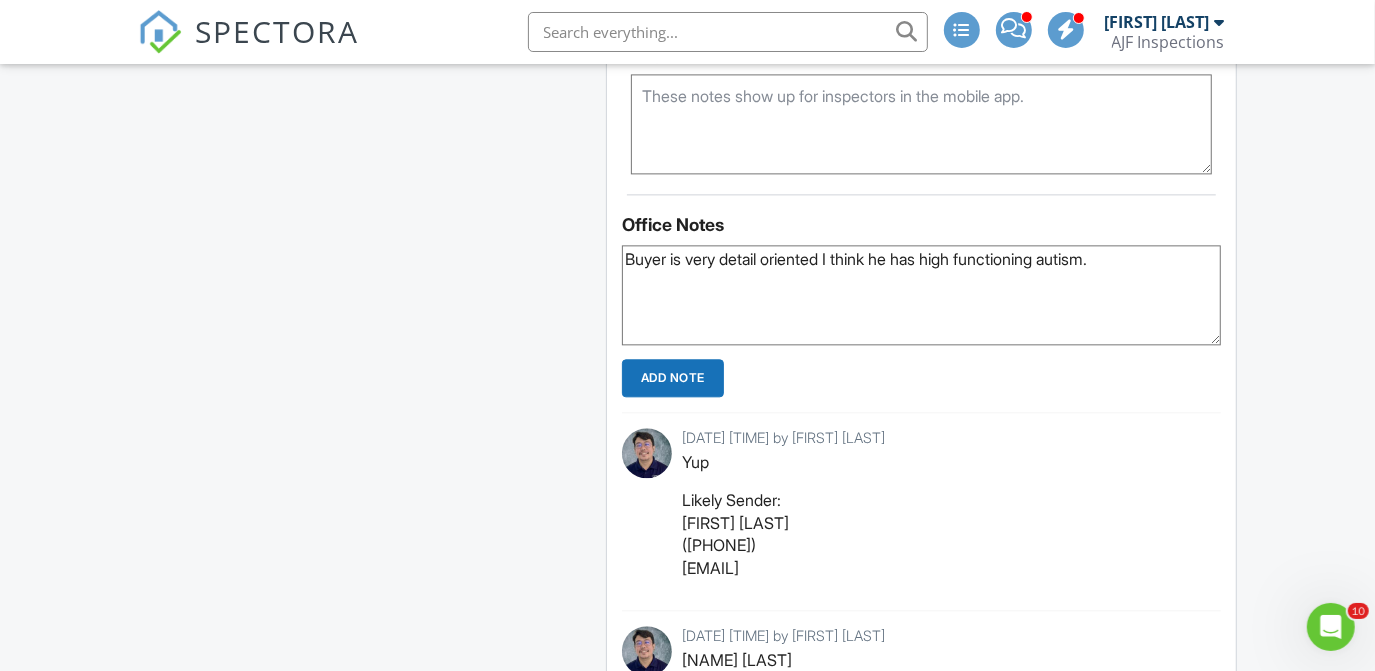 click on "Buyer is very detail oriented I think he has high functioning autism." at bounding box center (922, 295) 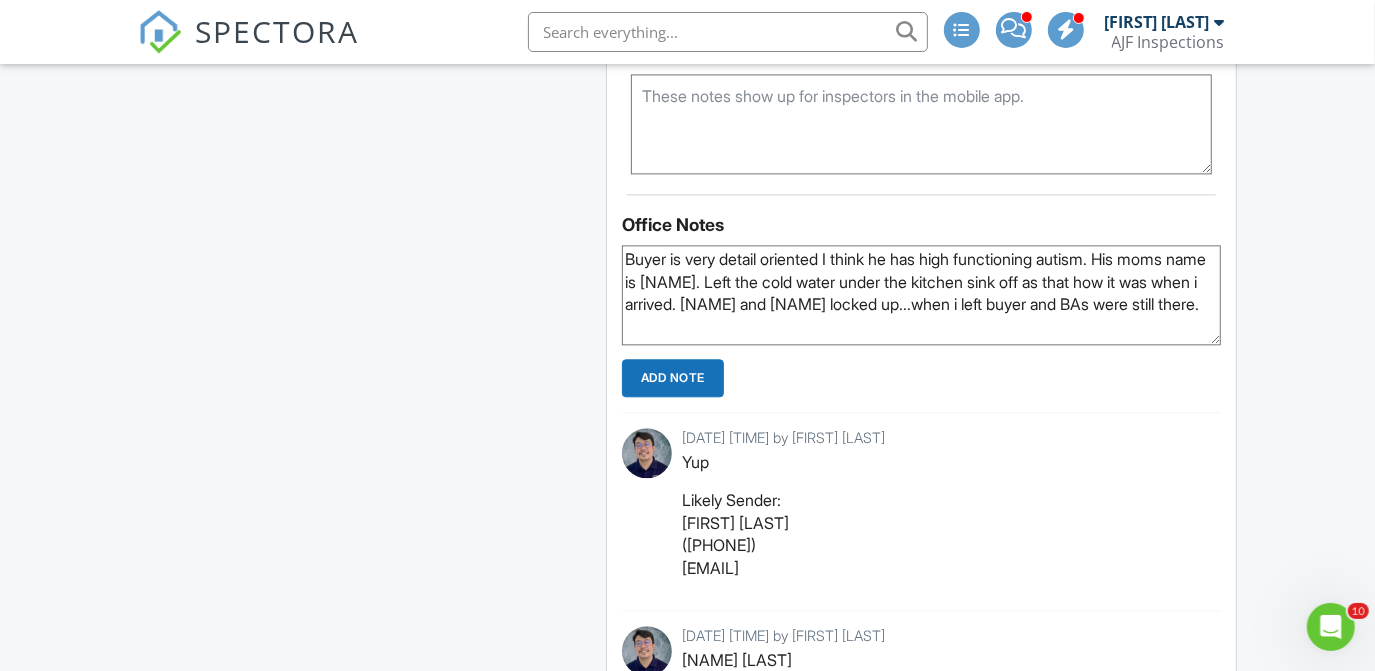 type on "Buyer is very detail oriented I think he has high functioning autism. His moms name is [NAME]. Left the cold water under the kitchen sink off as that how it was when i arrived. [NAME] and [NAME] locked up...when i left buyer and BAs were still there." 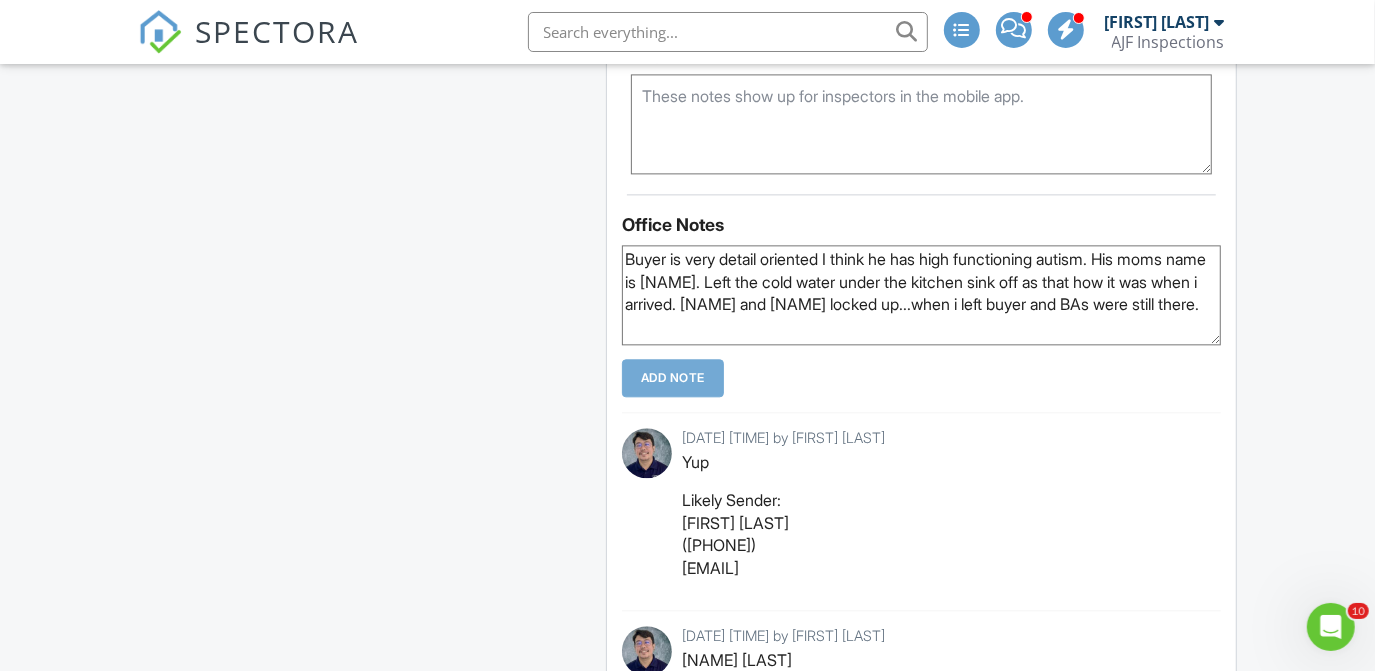 type 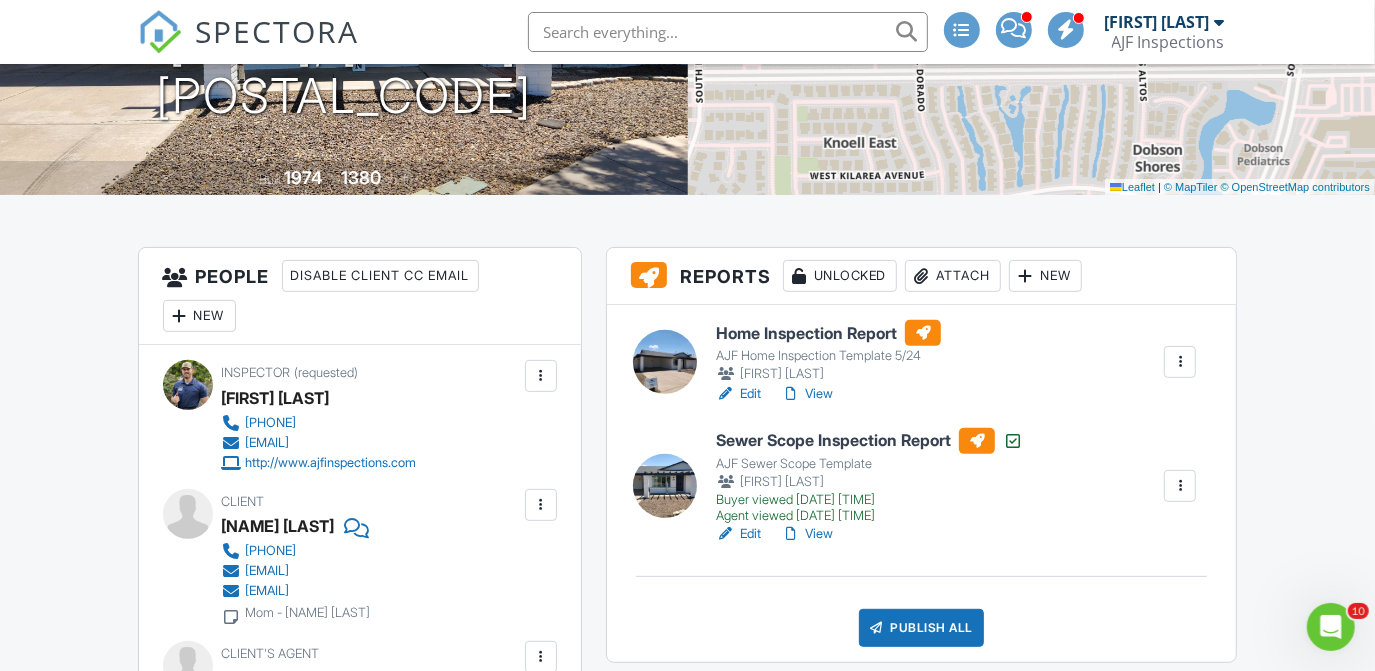 scroll, scrollTop: 351, scrollLeft: 0, axis: vertical 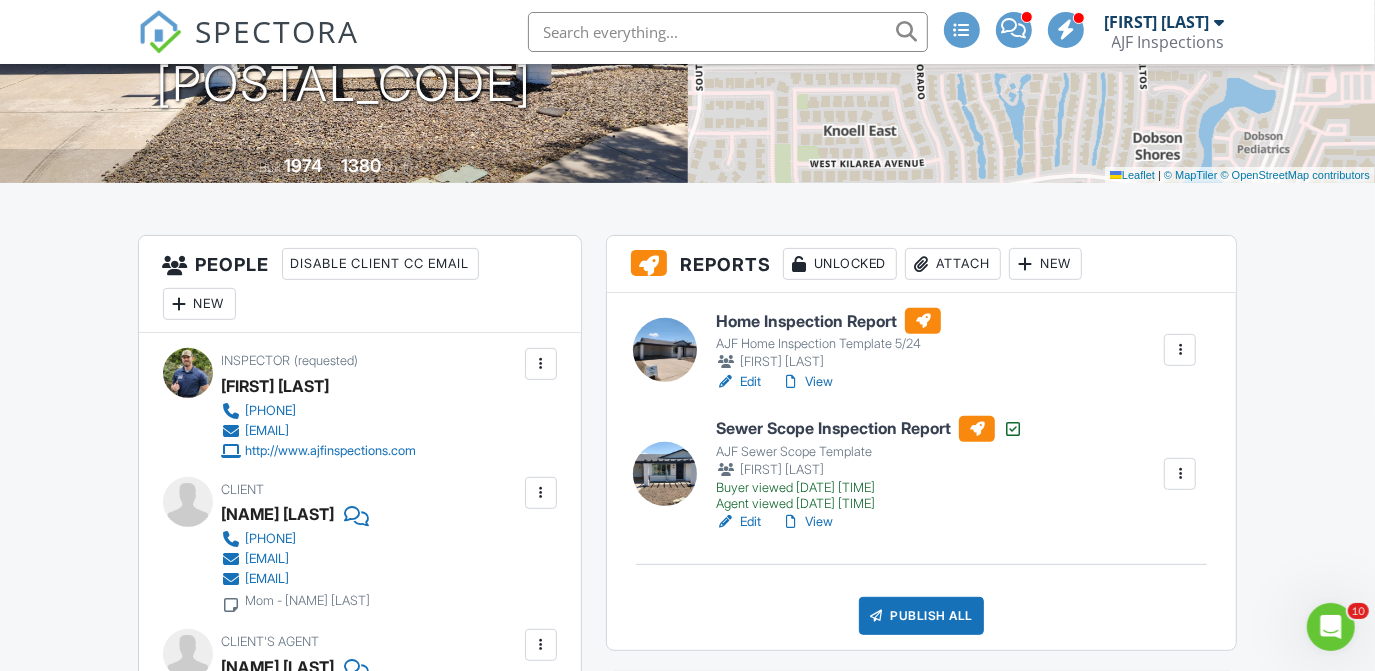 click on "Home Inspection Report" at bounding box center [828, 321] 